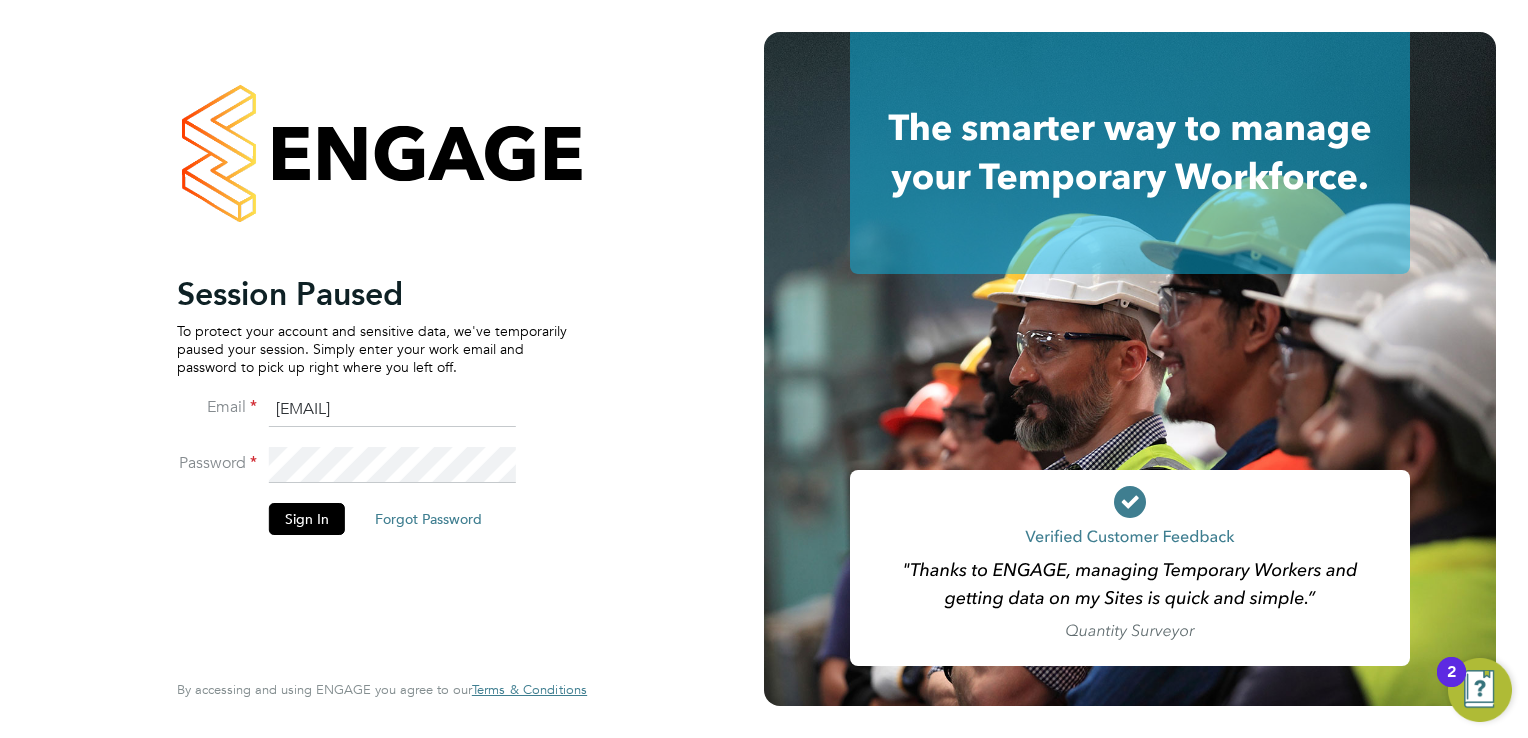 scroll, scrollTop: 0, scrollLeft: 0, axis: both 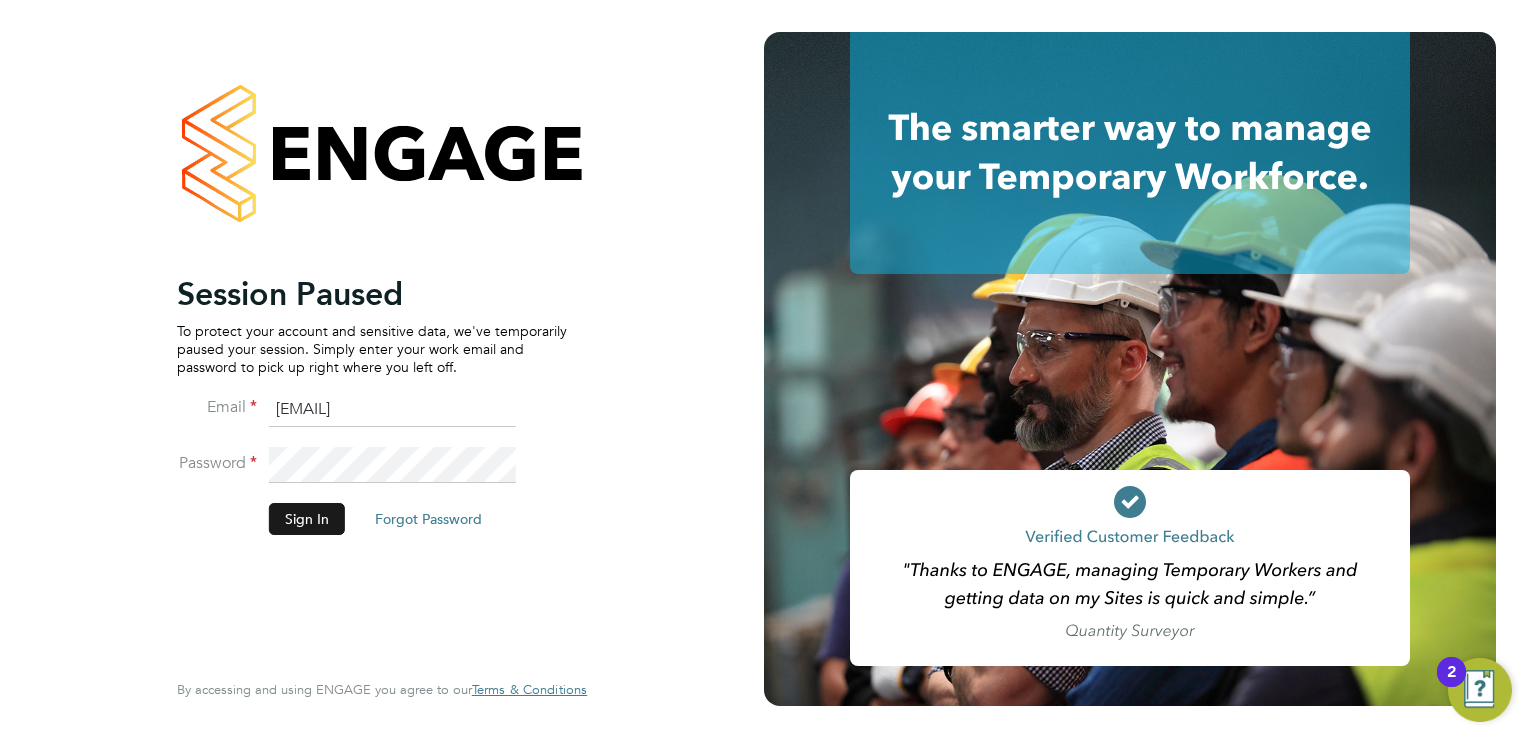 click on "Sign In" 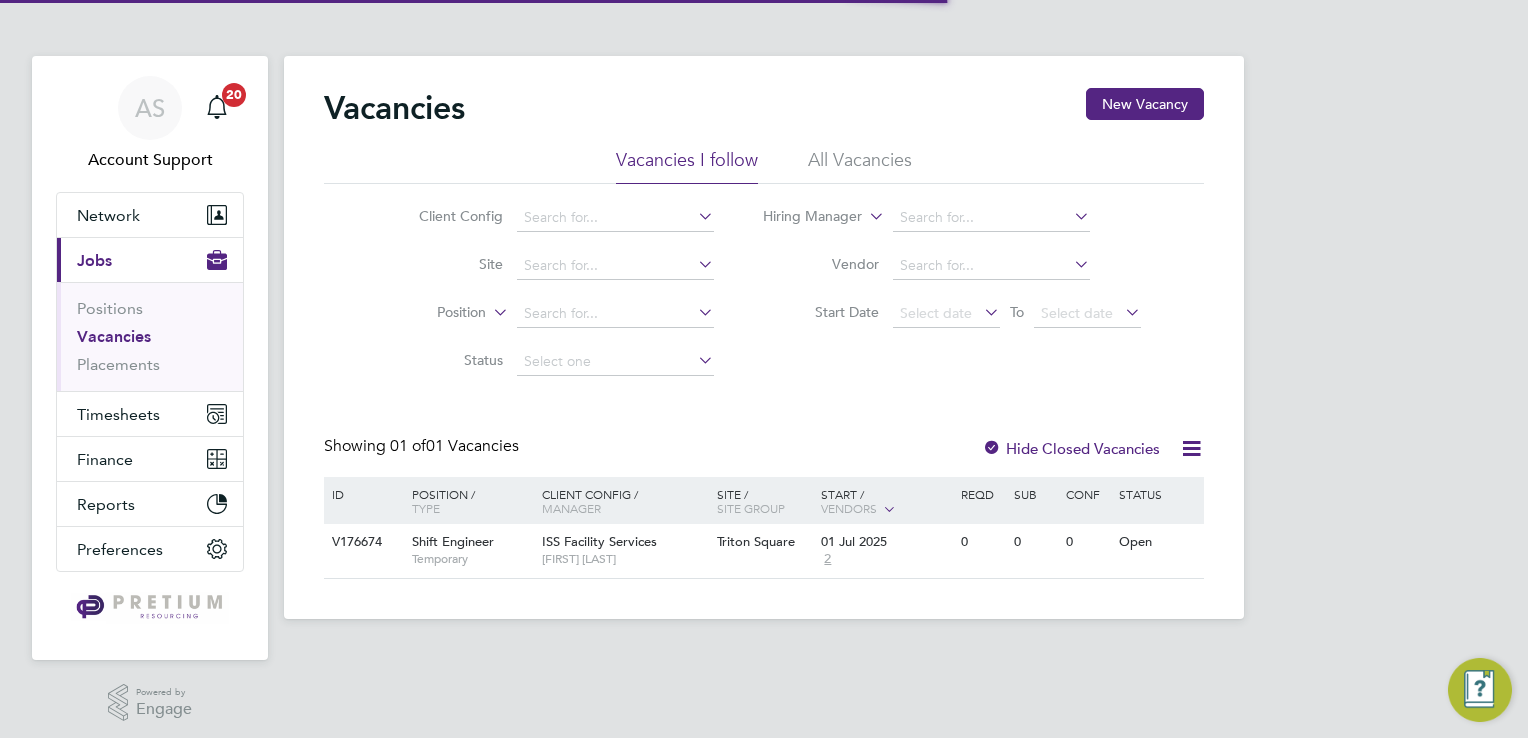 scroll, scrollTop: 0, scrollLeft: 0, axis: both 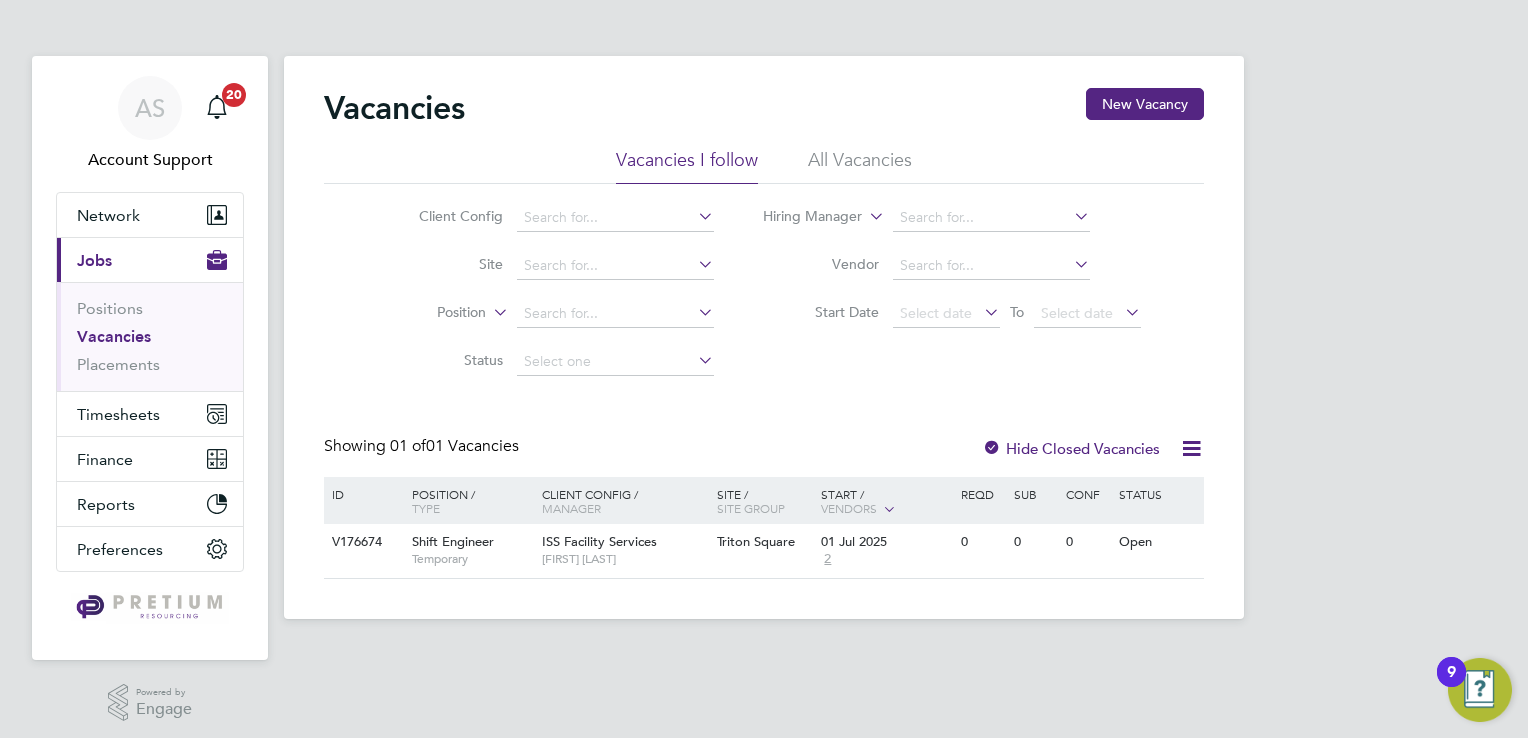 click on "Positions   Vacancies   Placements" at bounding box center (150, 336) 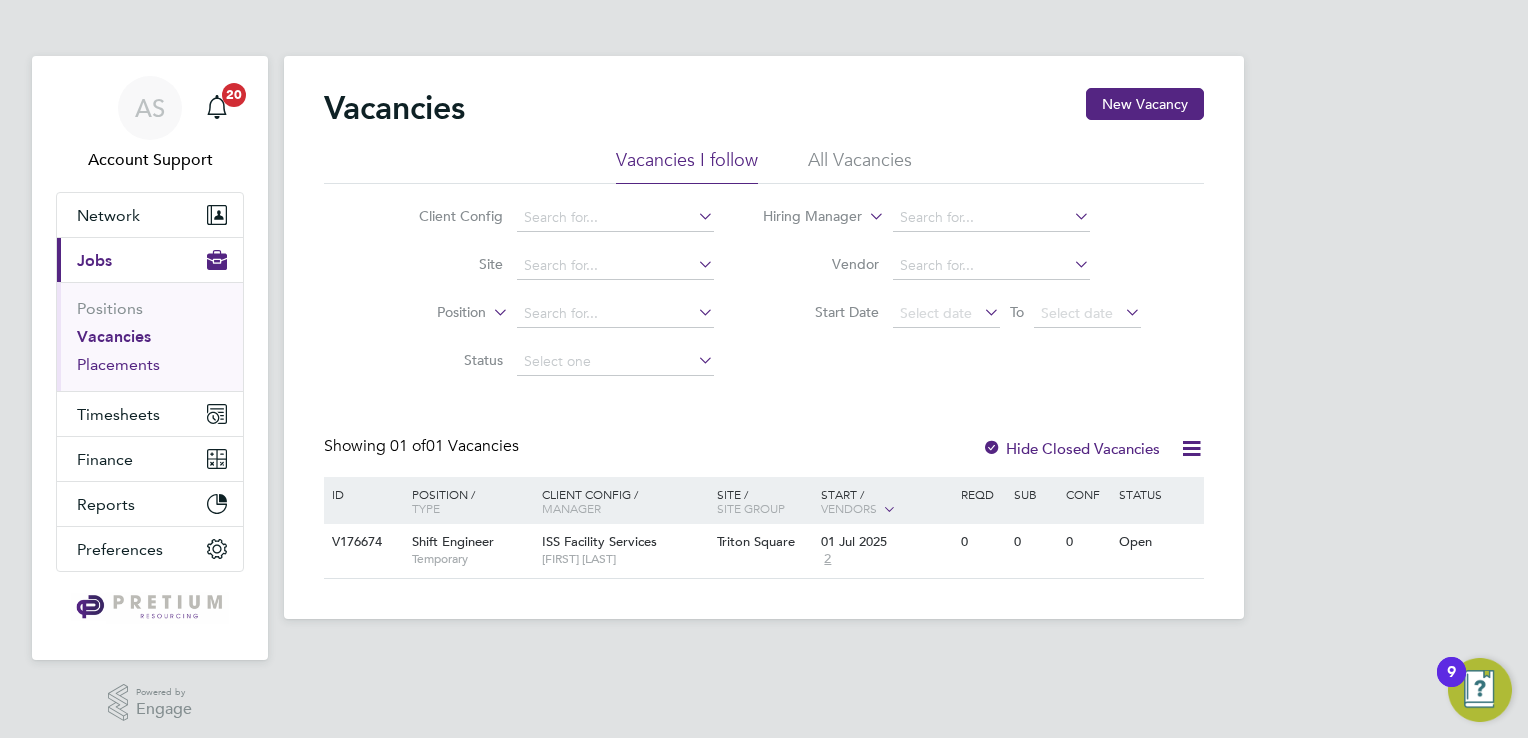 click on "Placements" at bounding box center [118, 364] 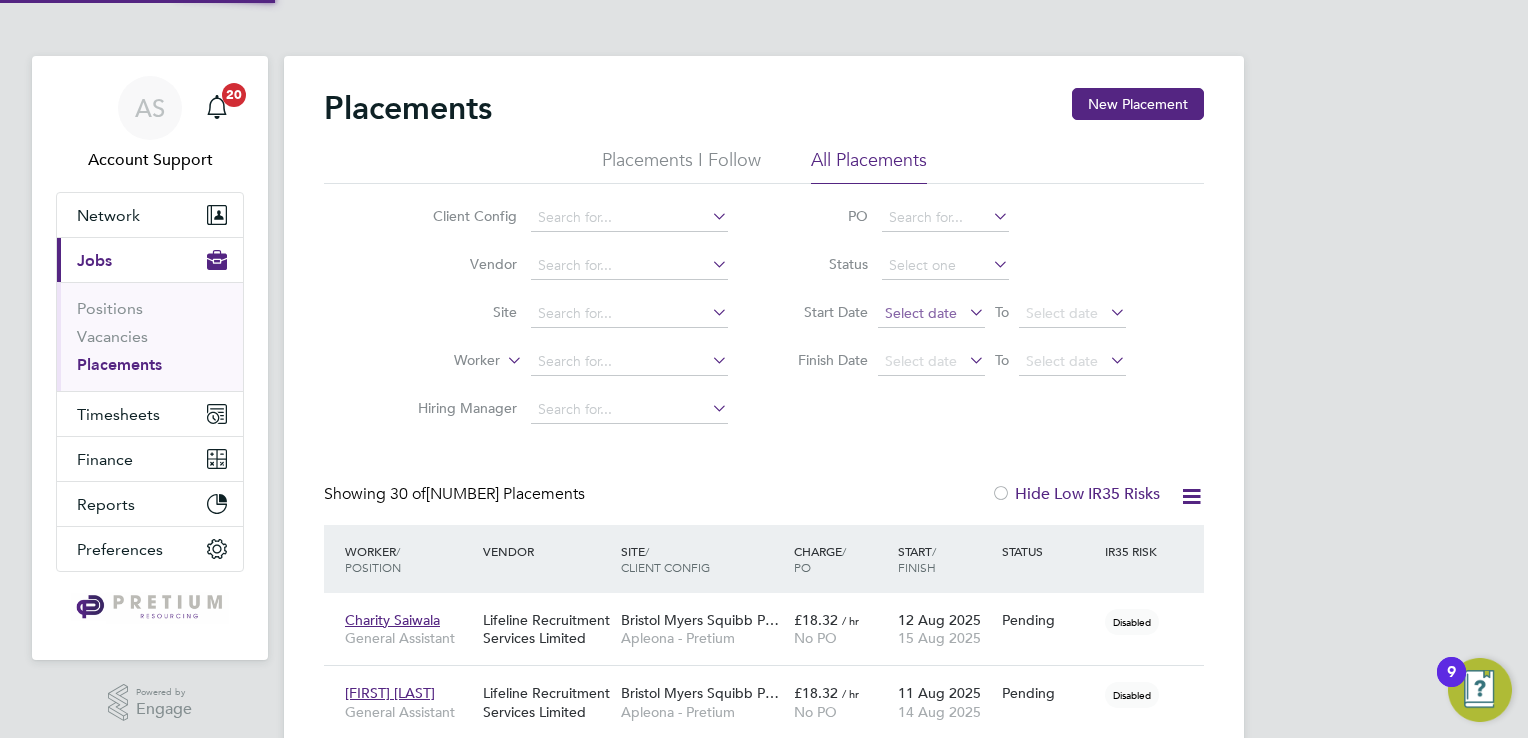 scroll, scrollTop: 9, scrollLeft: 9, axis: both 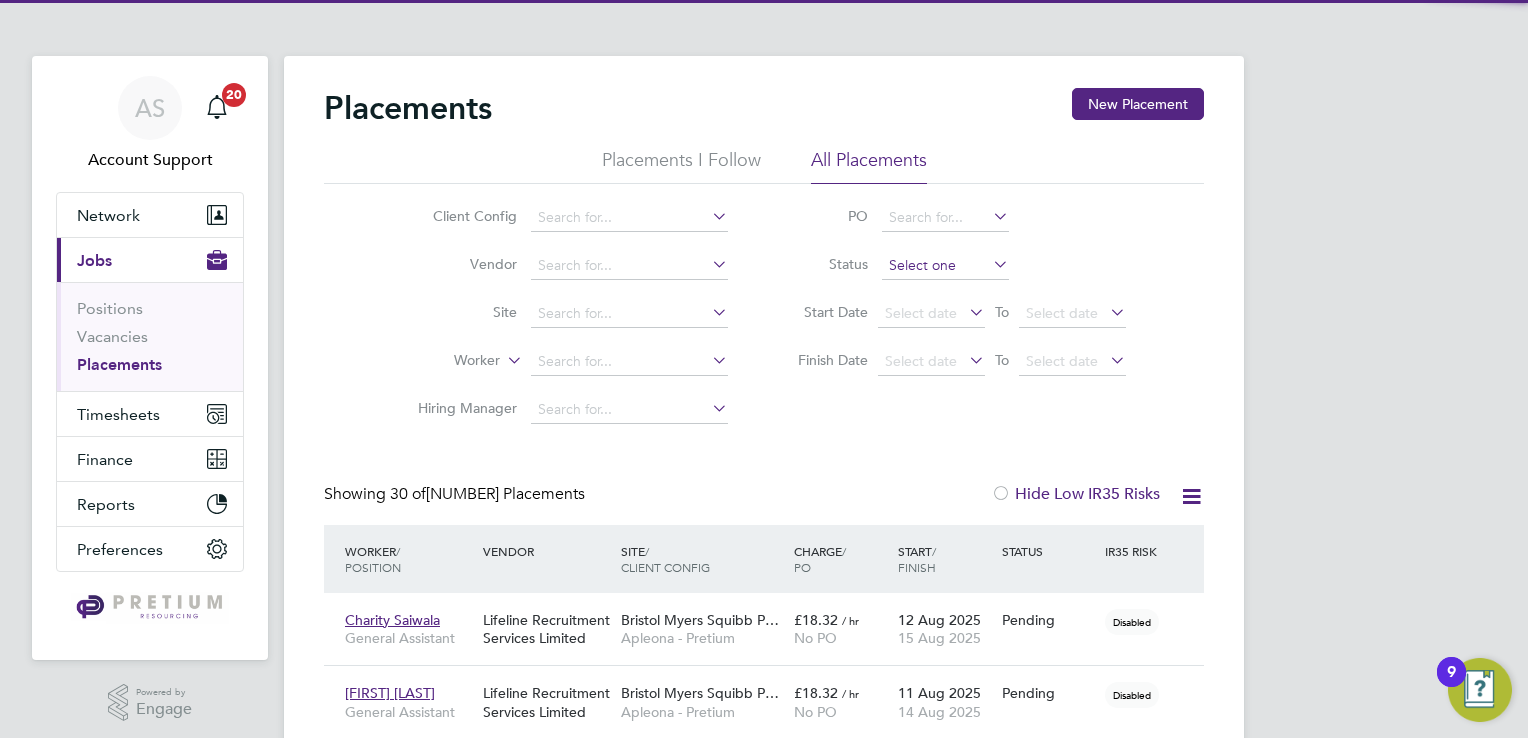 click 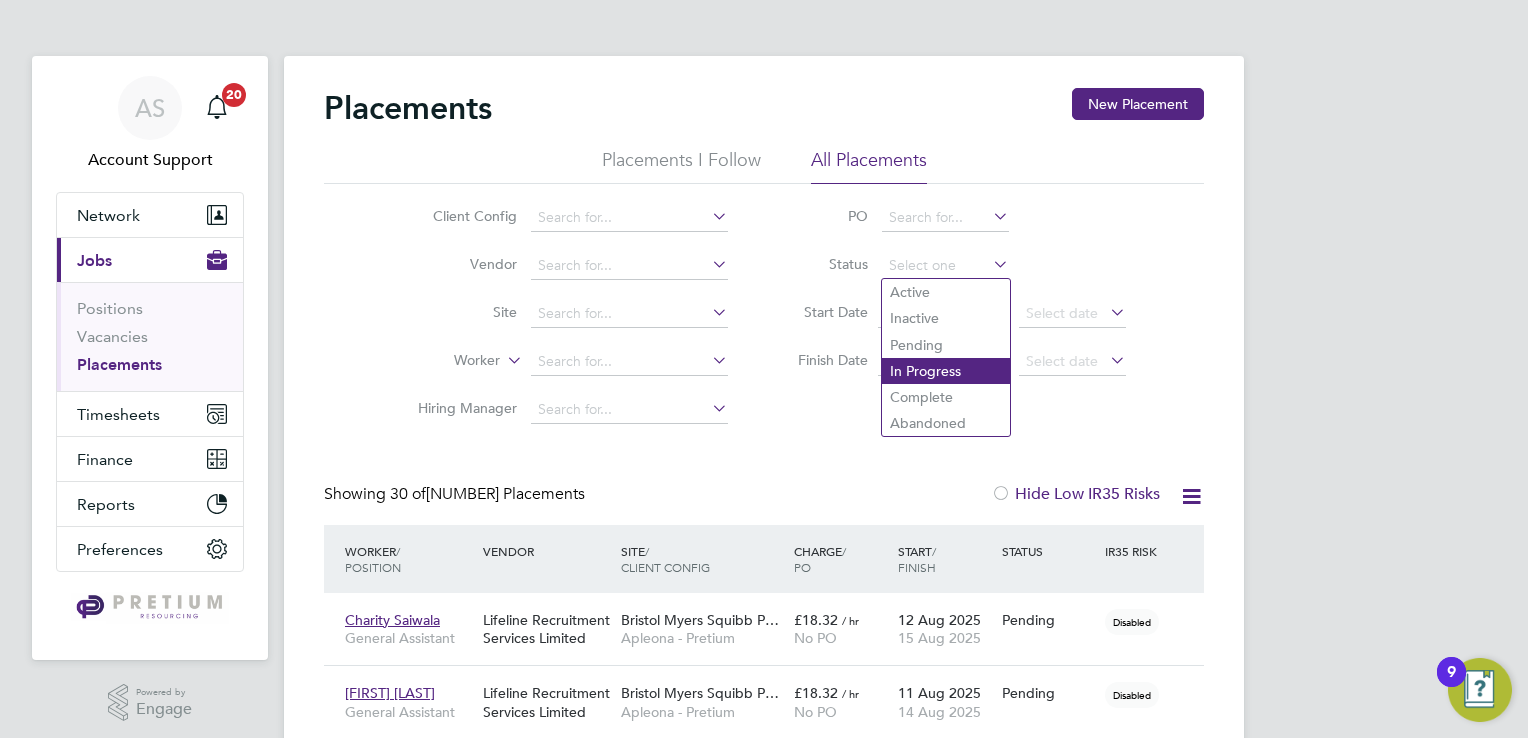 click on "In Progress" 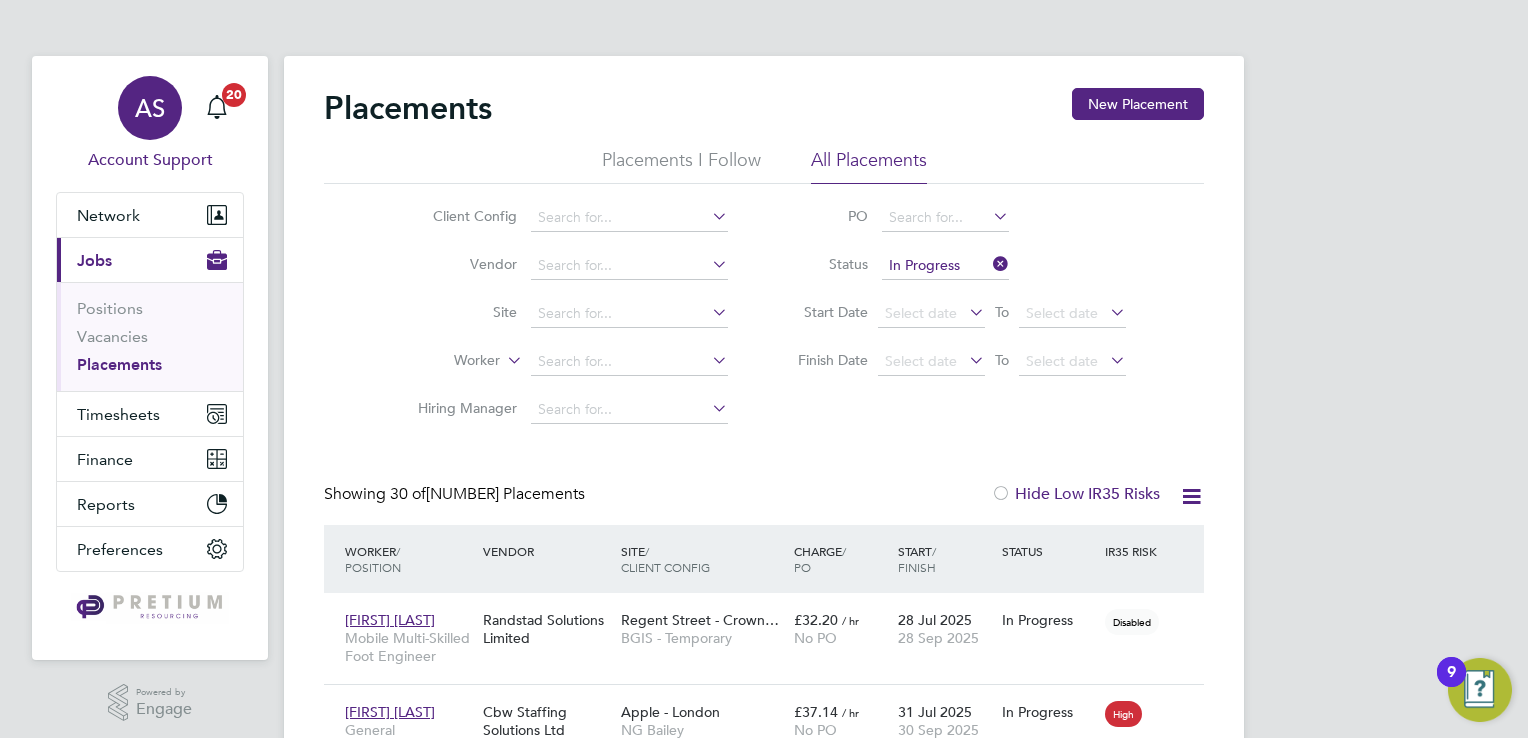 click on "AS" at bounding box center [150, 108] 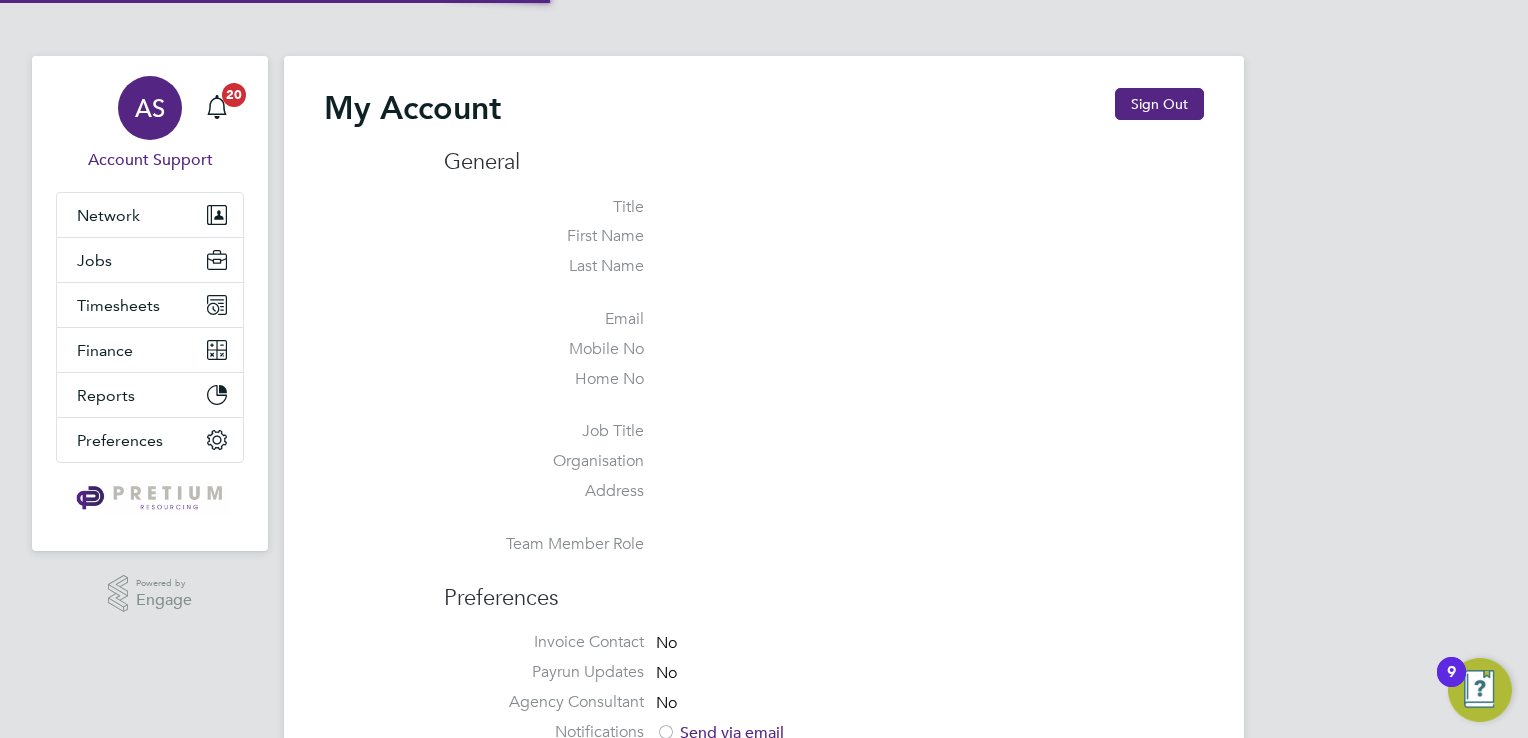 type on "[EMAIL]" 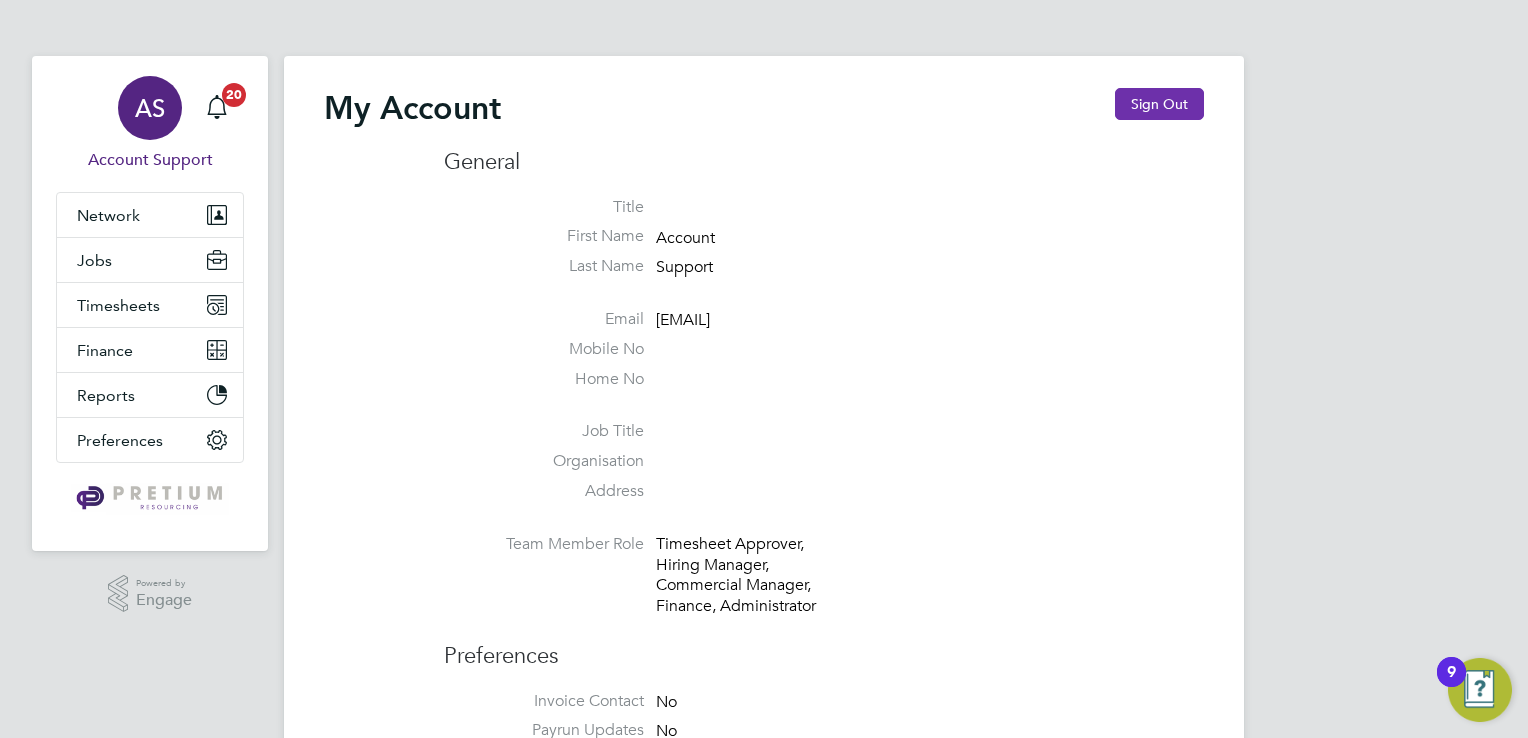 click on "Sign Out" at bounding box center [1159, 104] 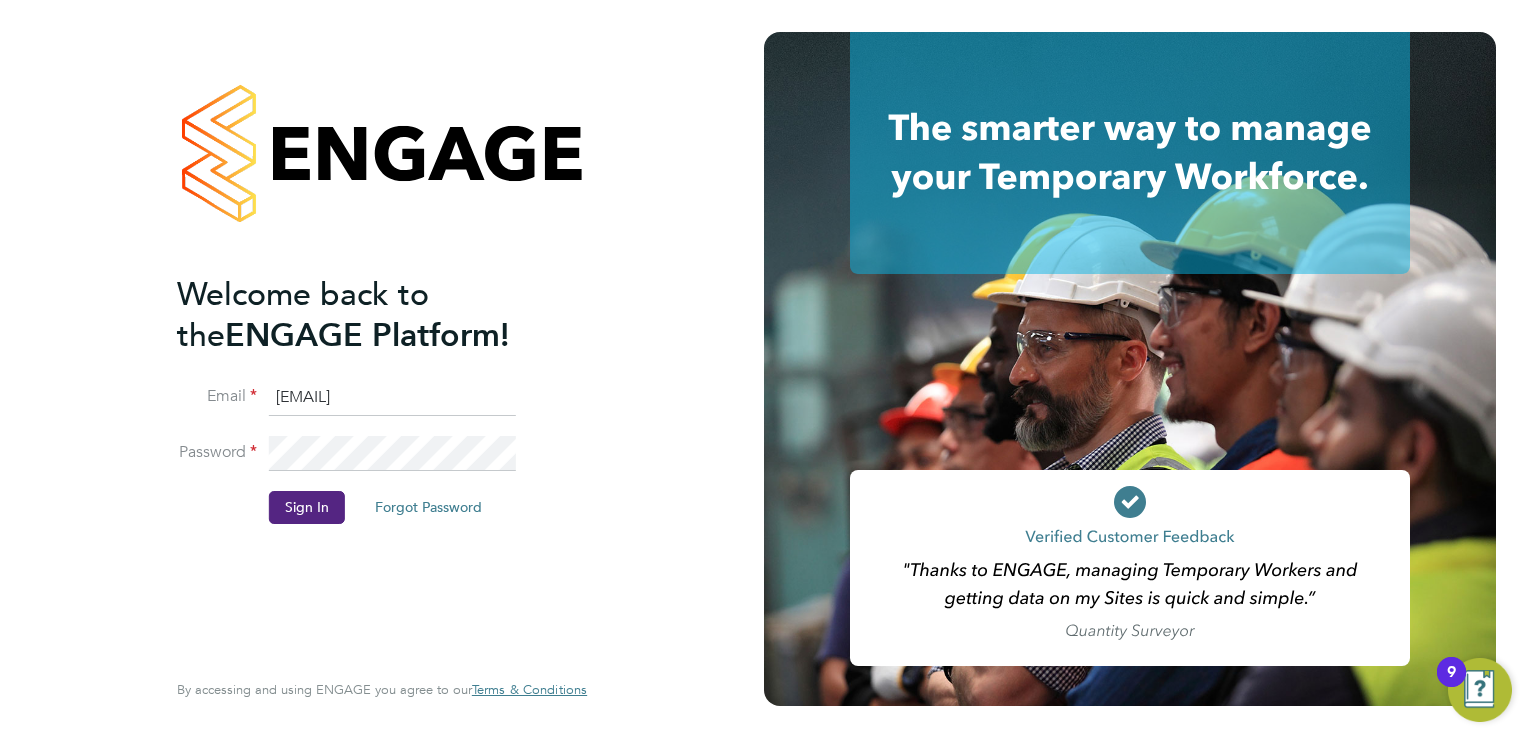 click on "[EMAIL]" 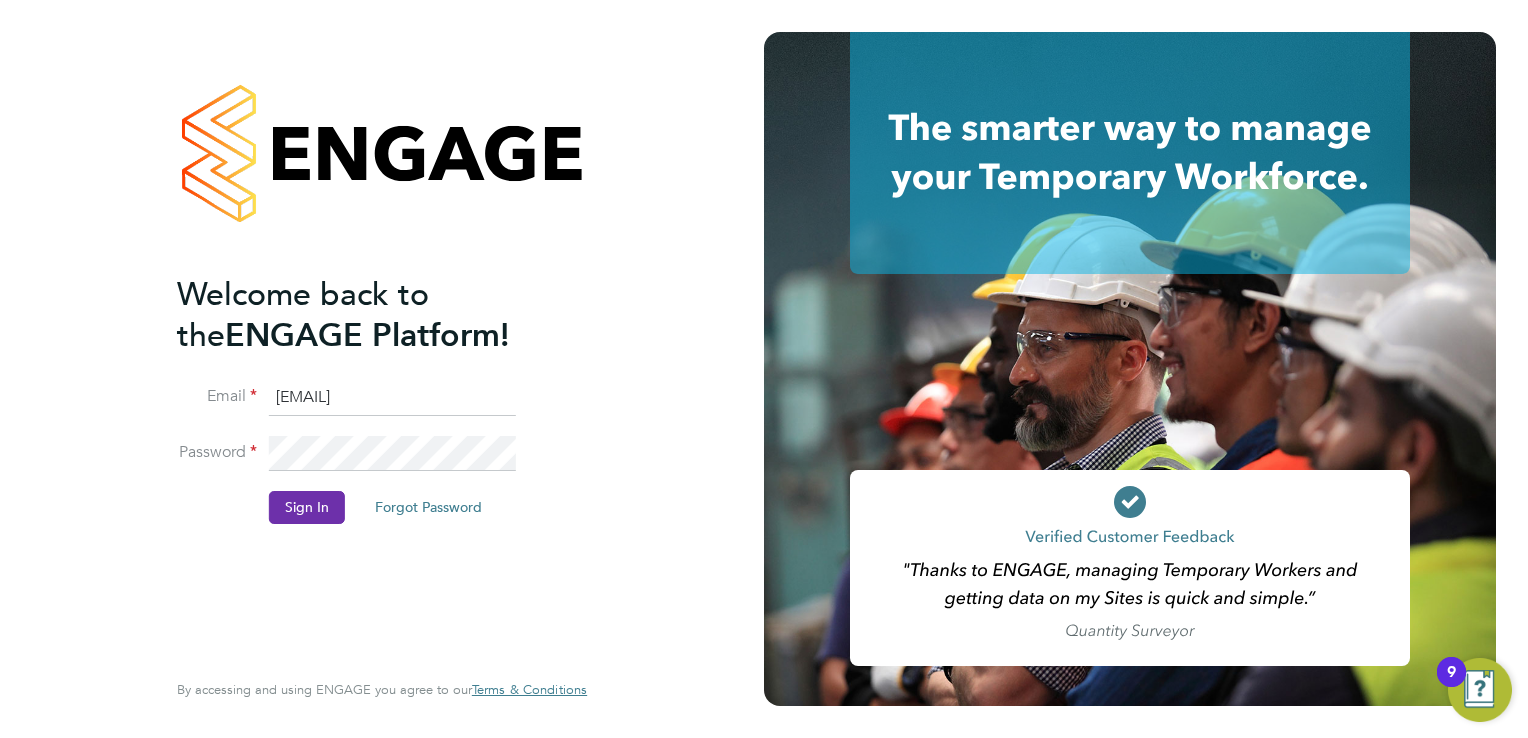 click on "Sign In" 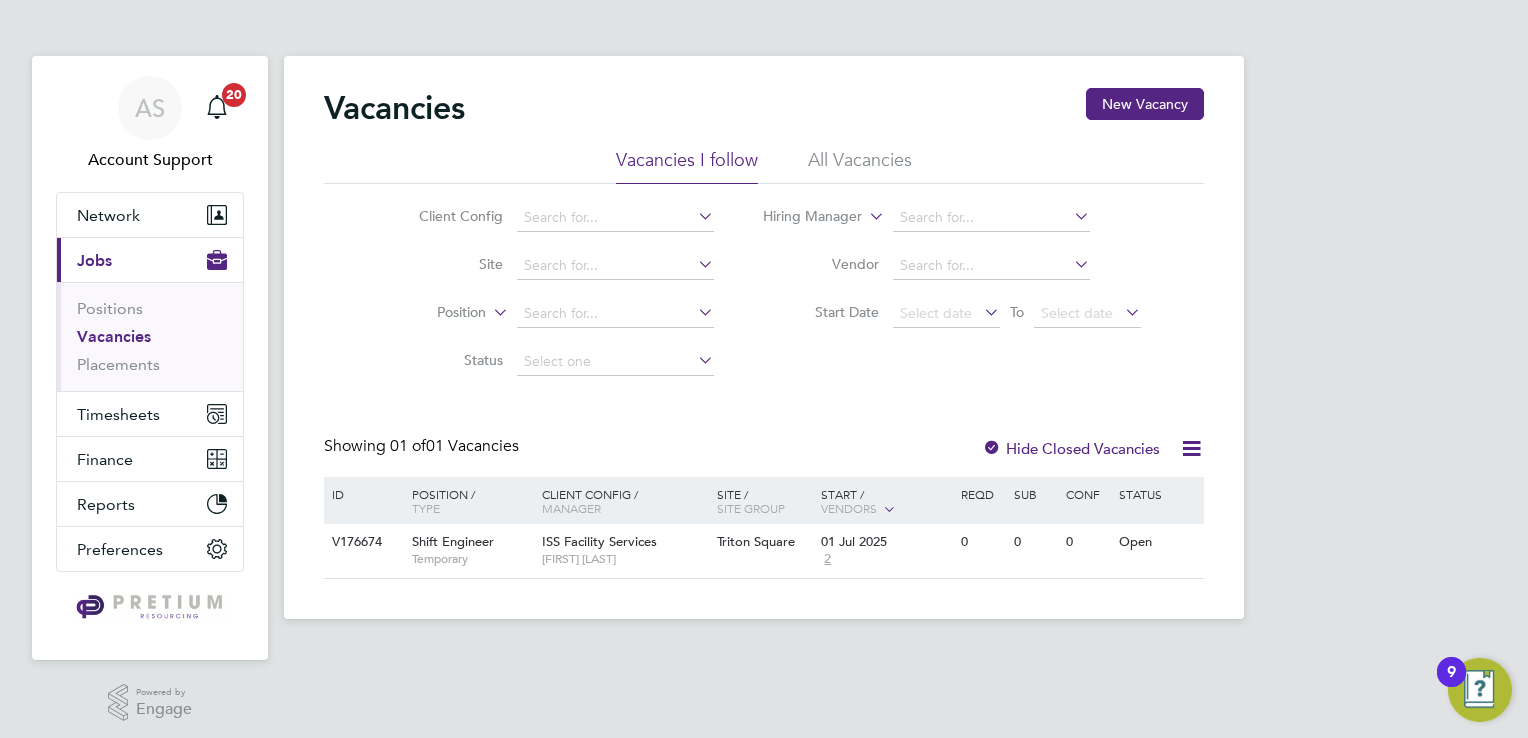 scroll, scrollTop: 0, scrollLeft: 0, axis: both 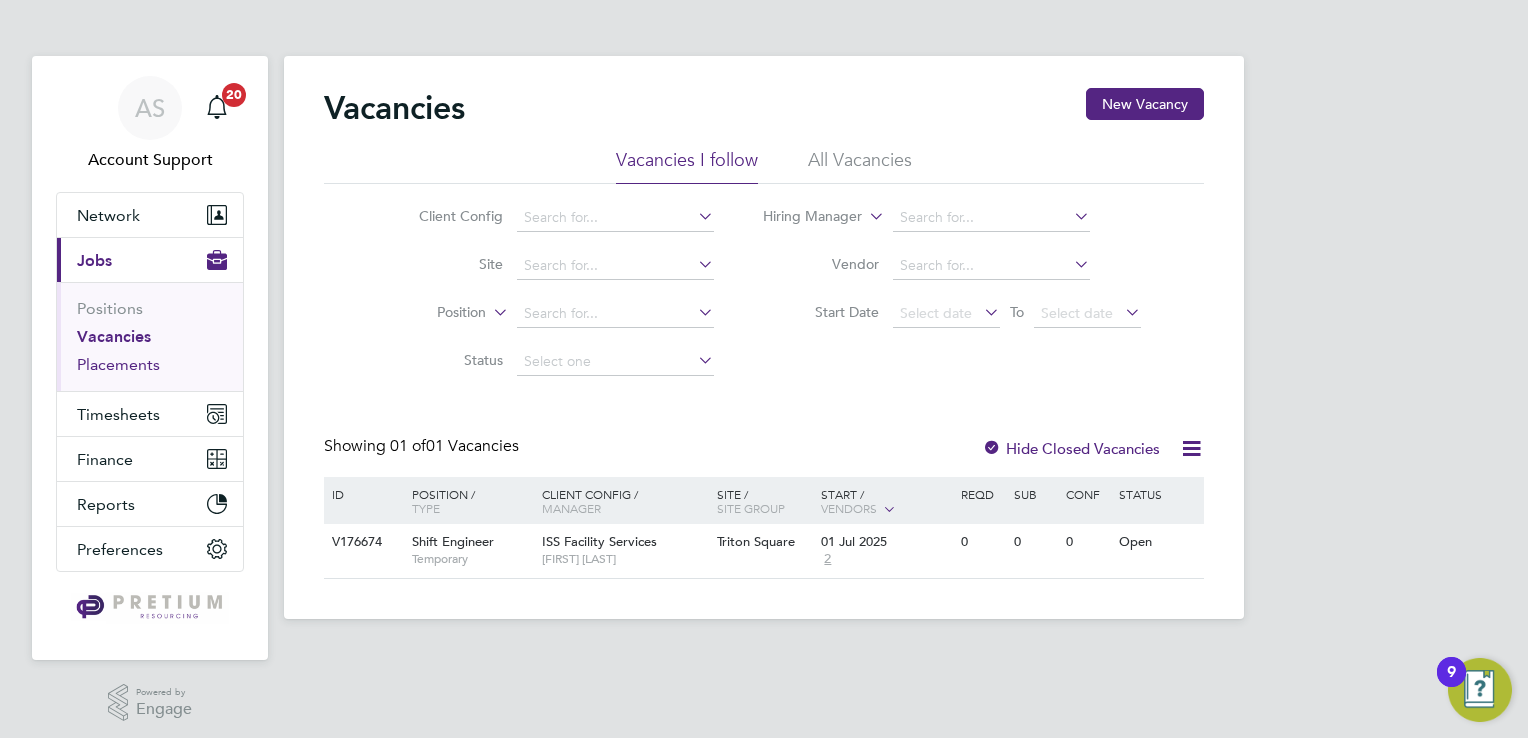 click on "Placements" at bounding box center (118, 364) 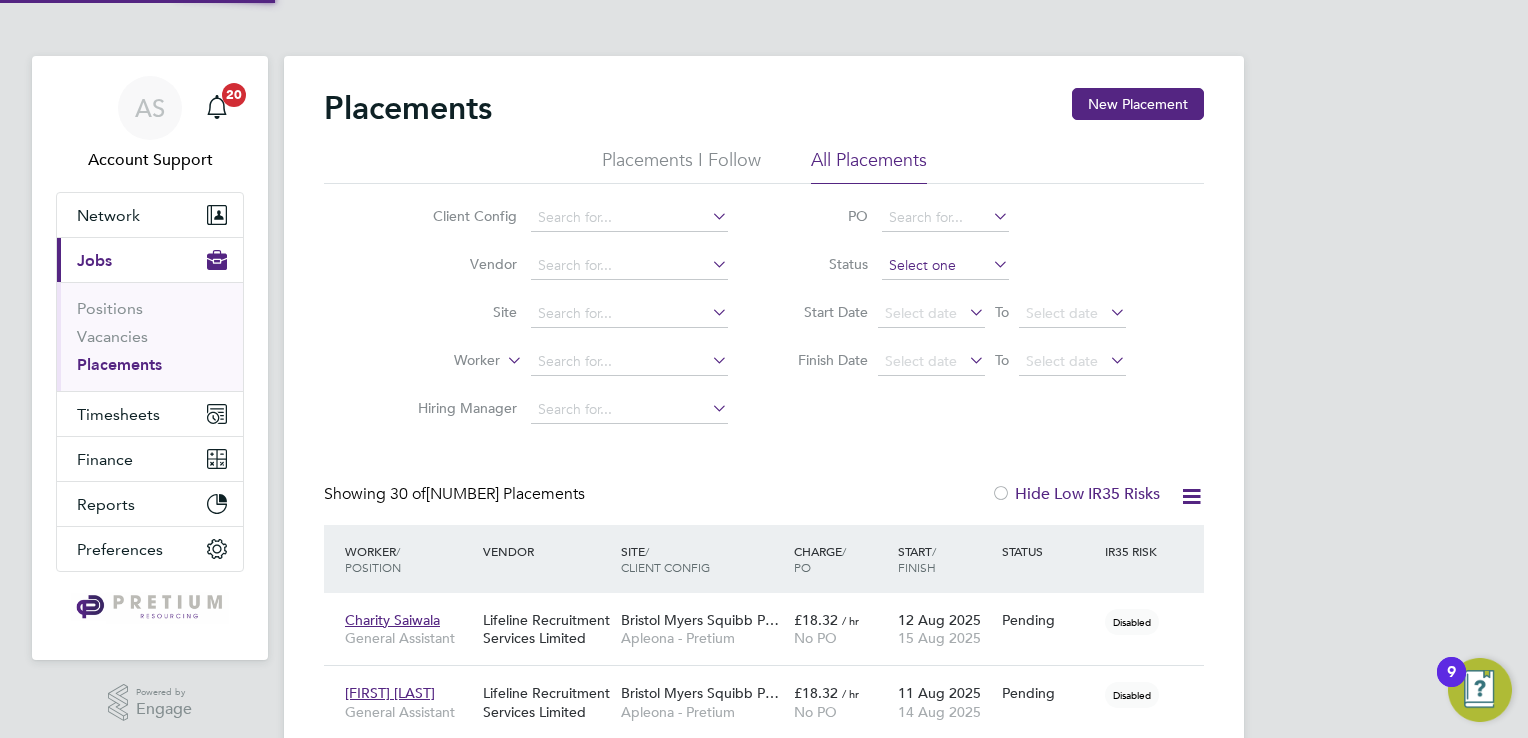 click 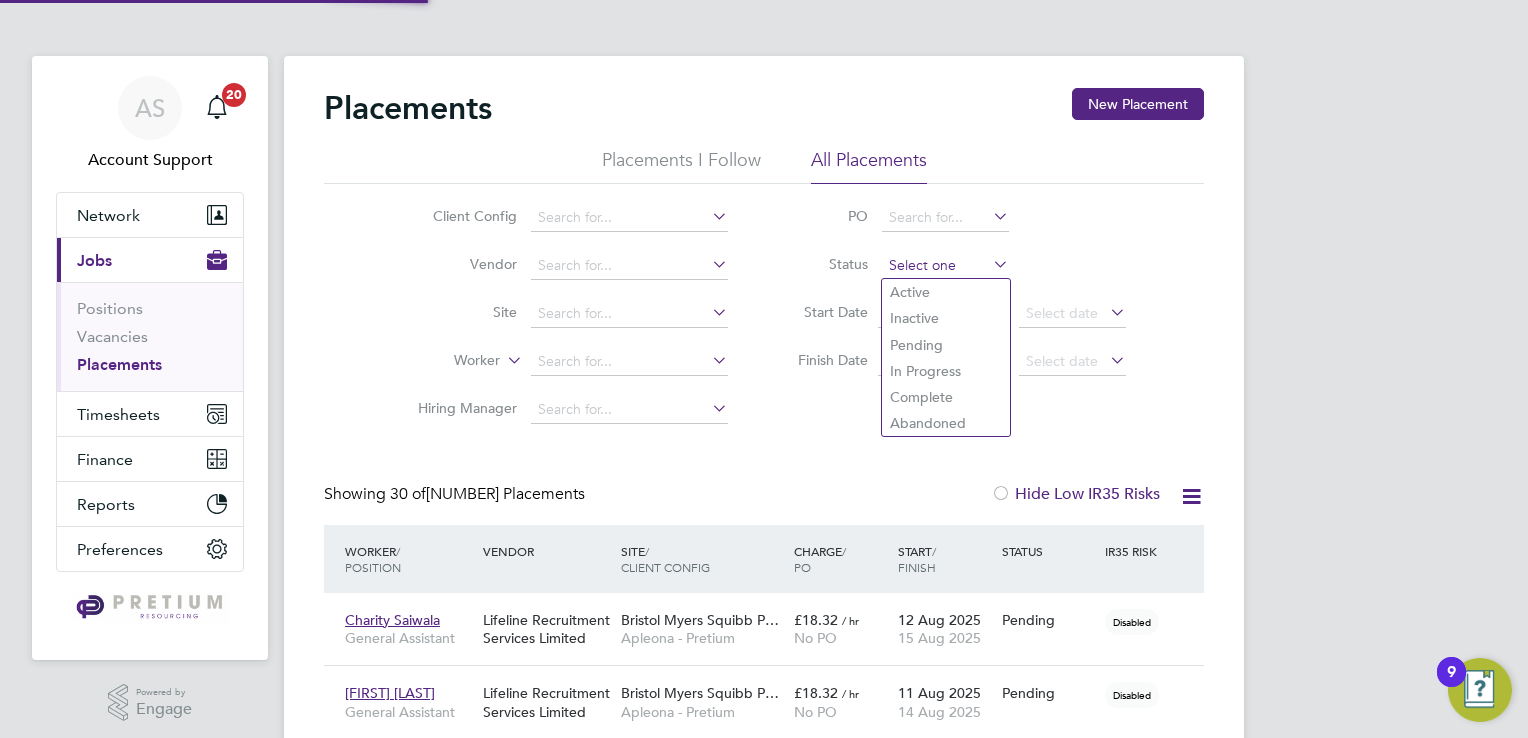 scroll, scrollTop: 9, scrollLeft: 9, axis: both 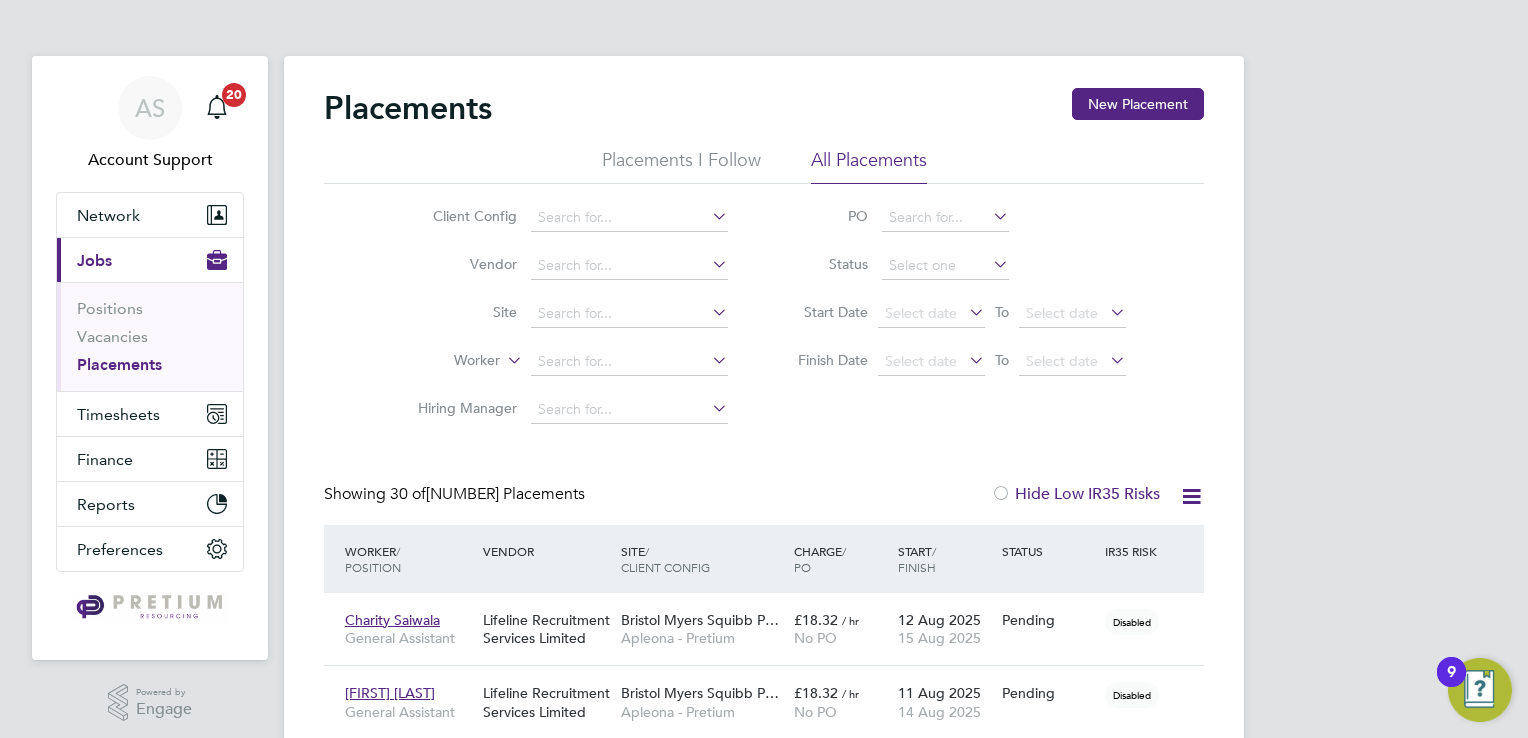 click on "Pending" 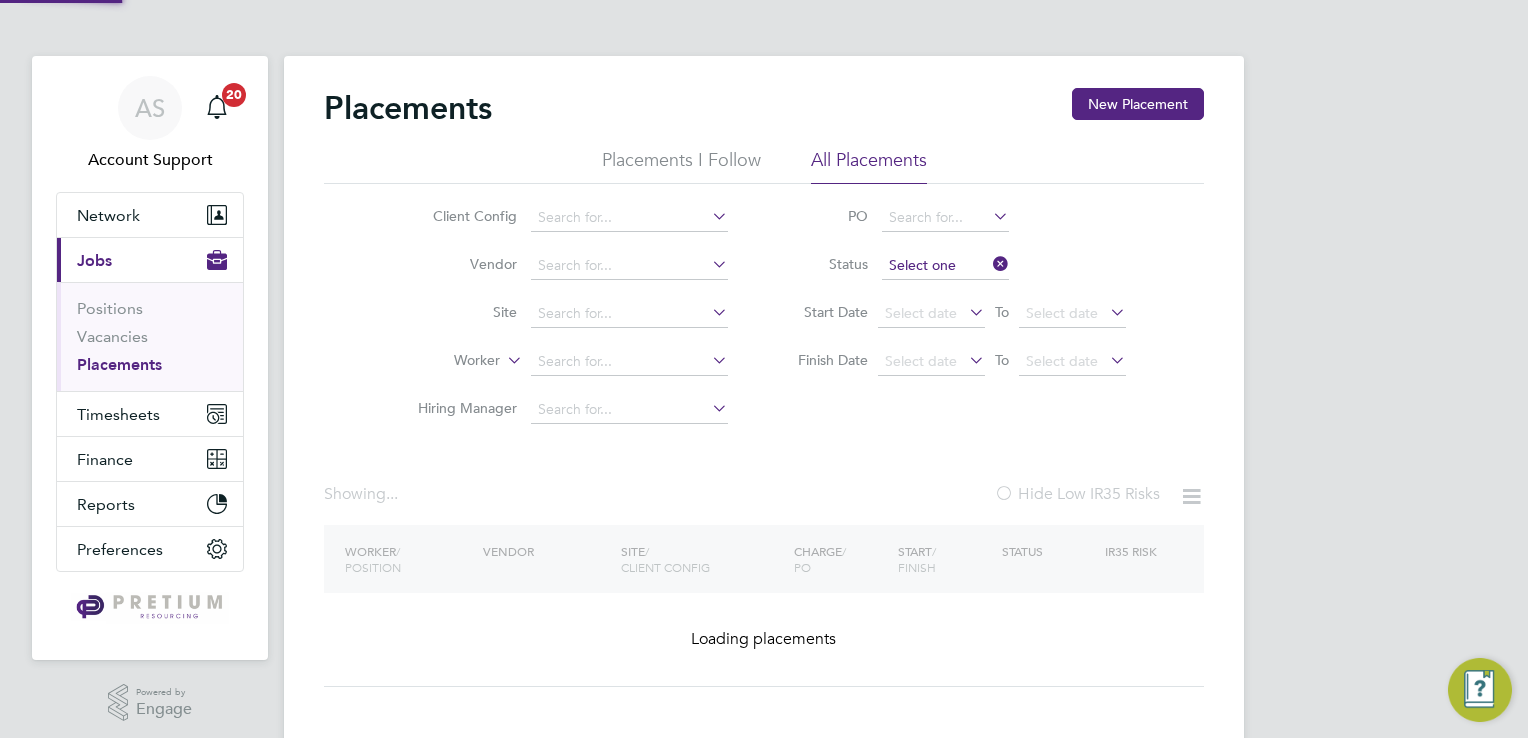click 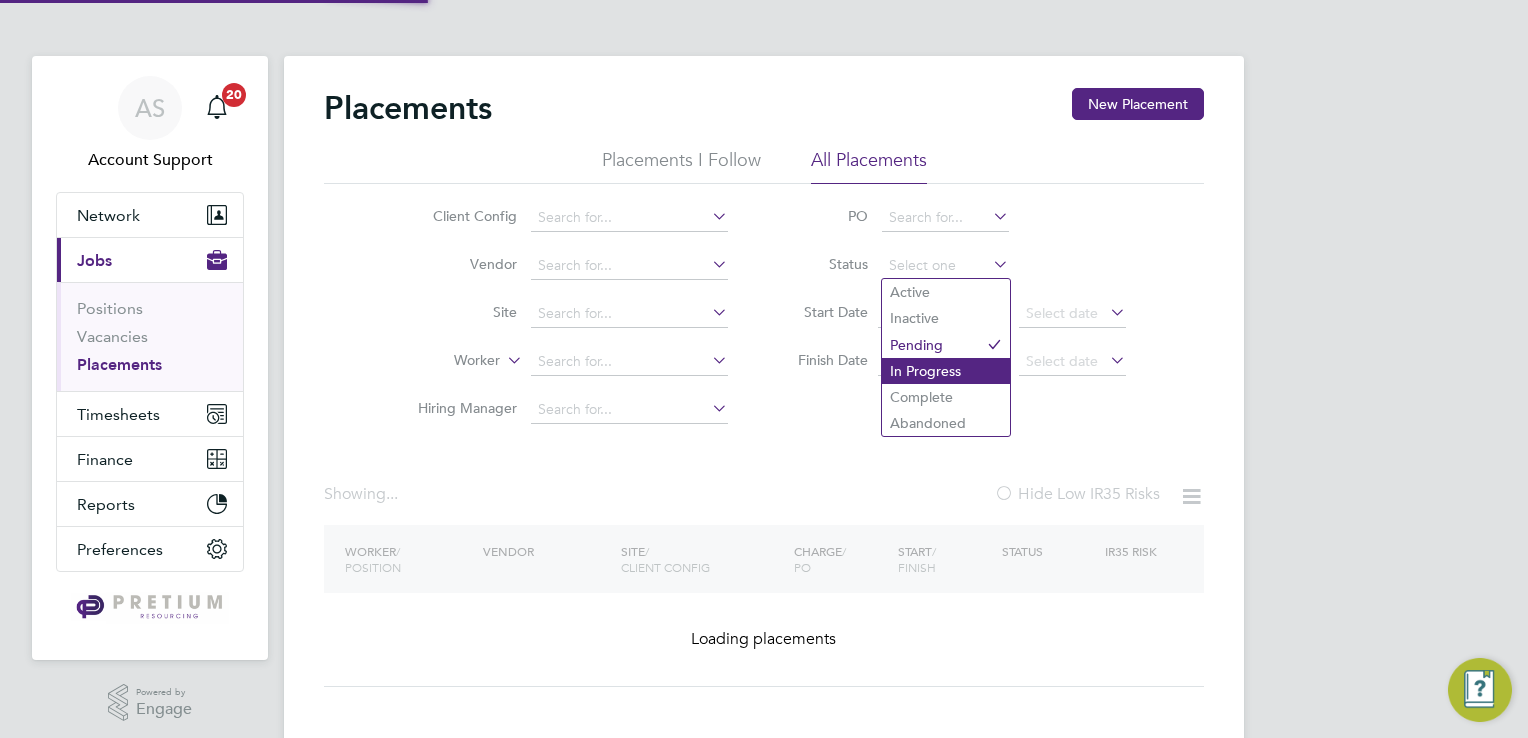 click on "In Progress" 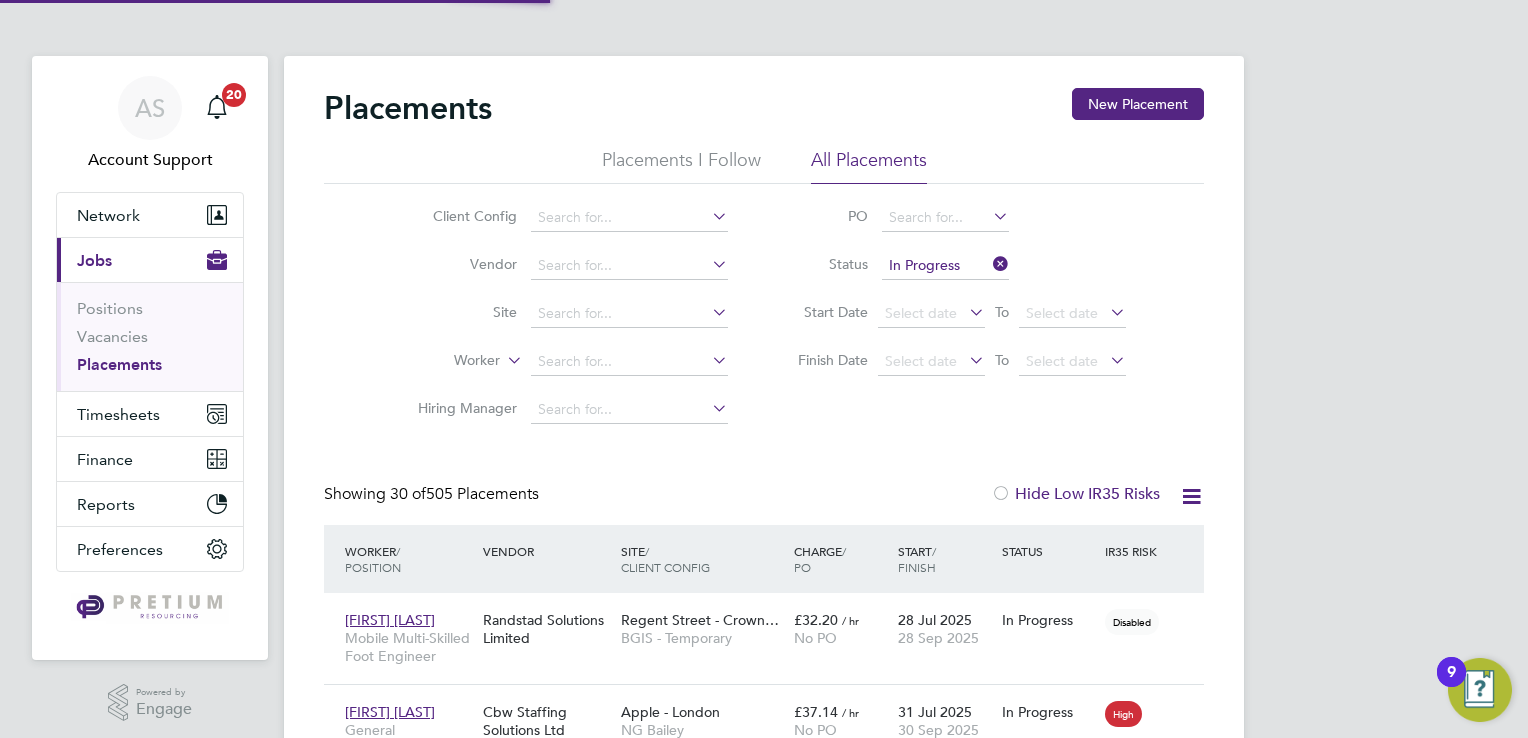 click 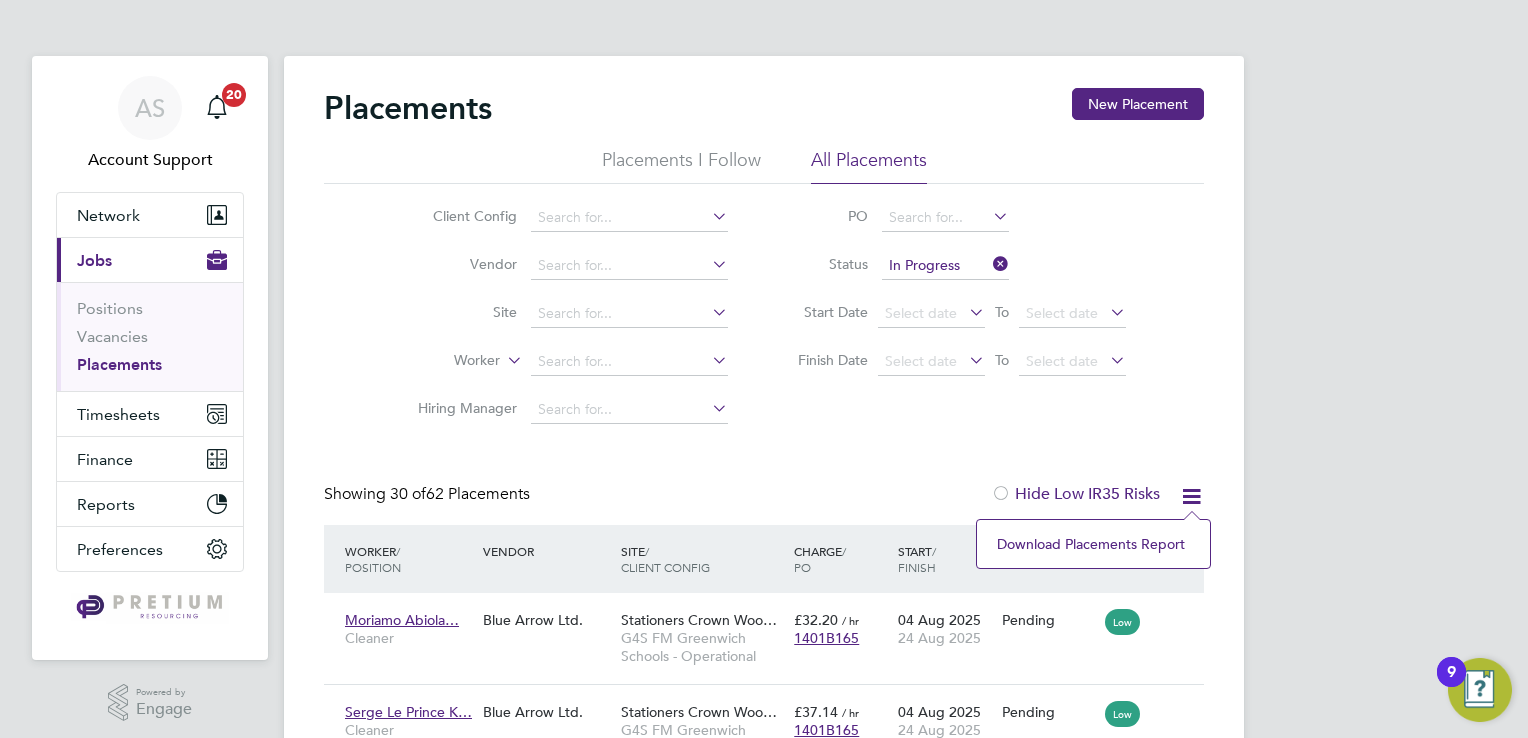 click on "Download Placements Report" 